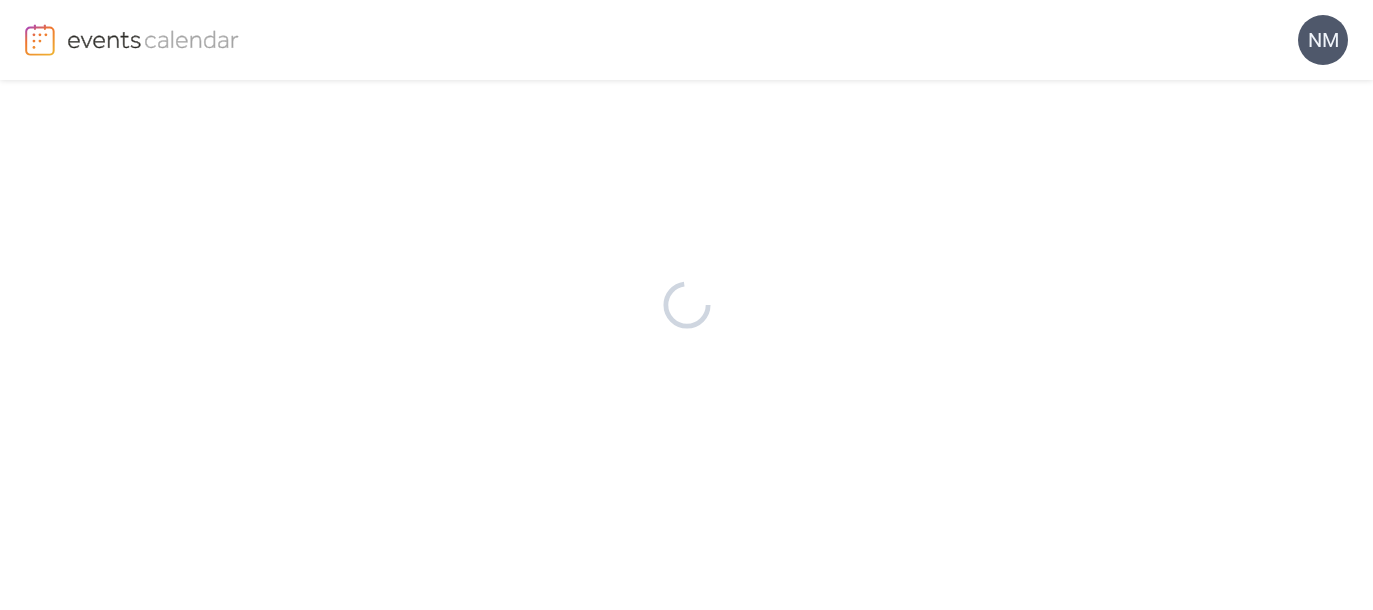 scroll, scrollTop: 0, scrollLeft: 0, axis: both 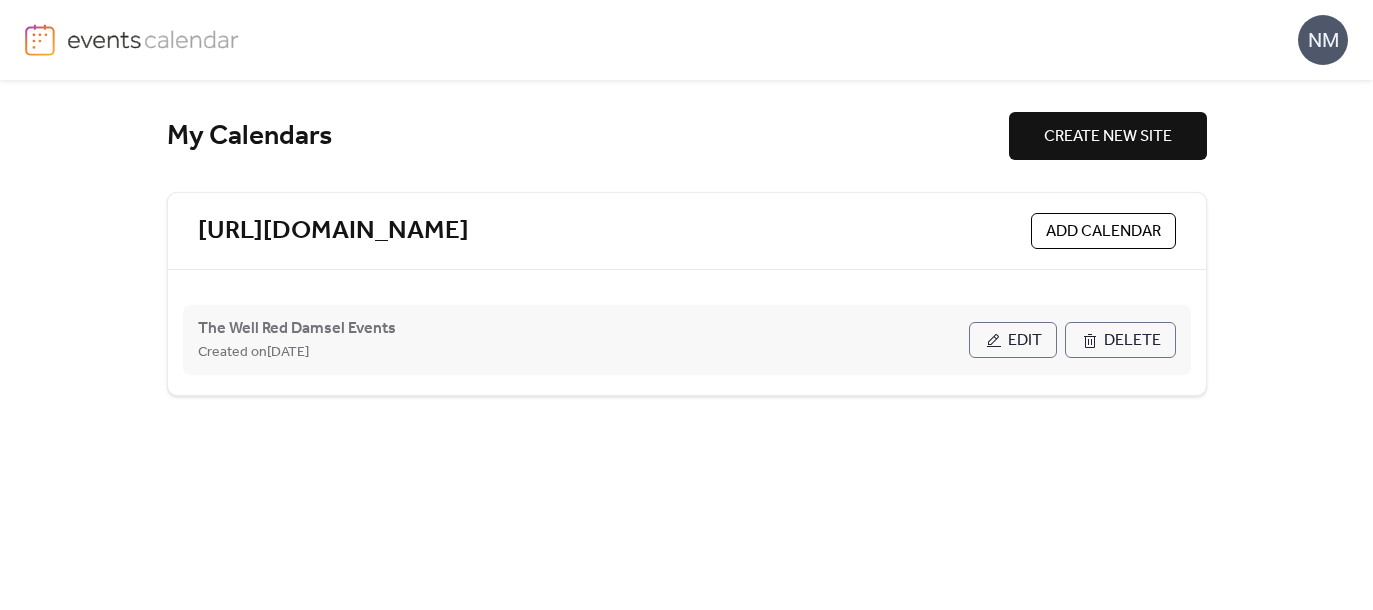 click on "Edit" at bounding box center (1025, 341) 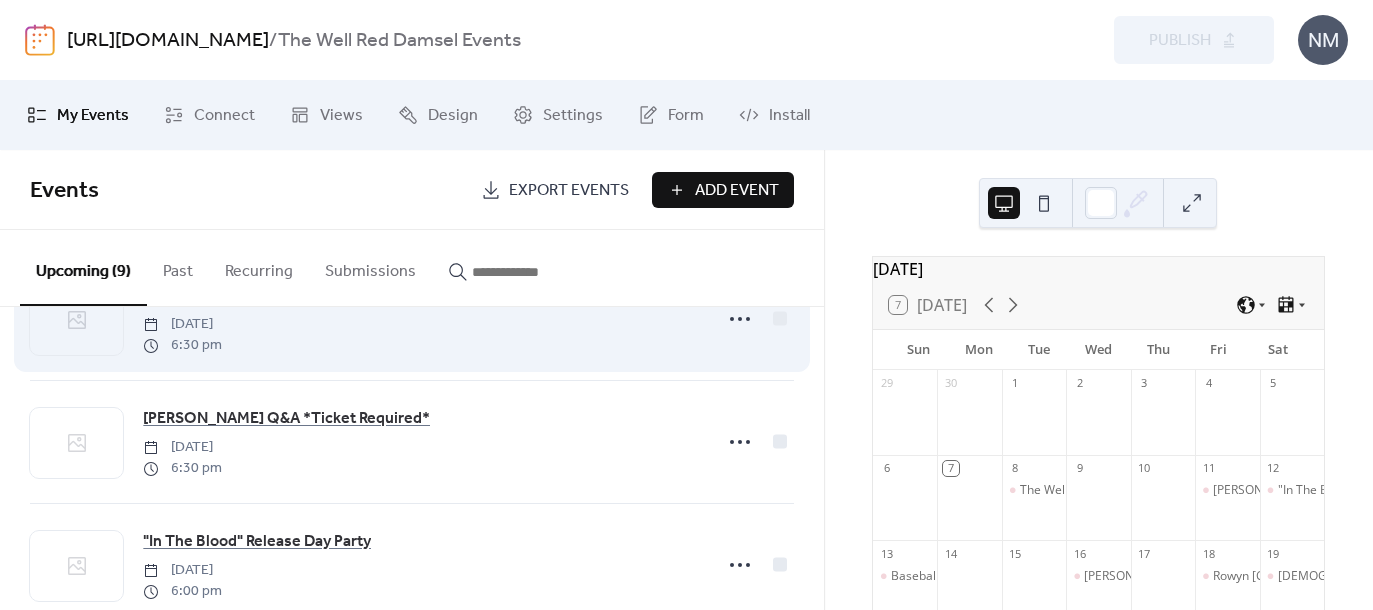 scroll, scrollTop: 92, scrollLeft: 0, axis: vertical 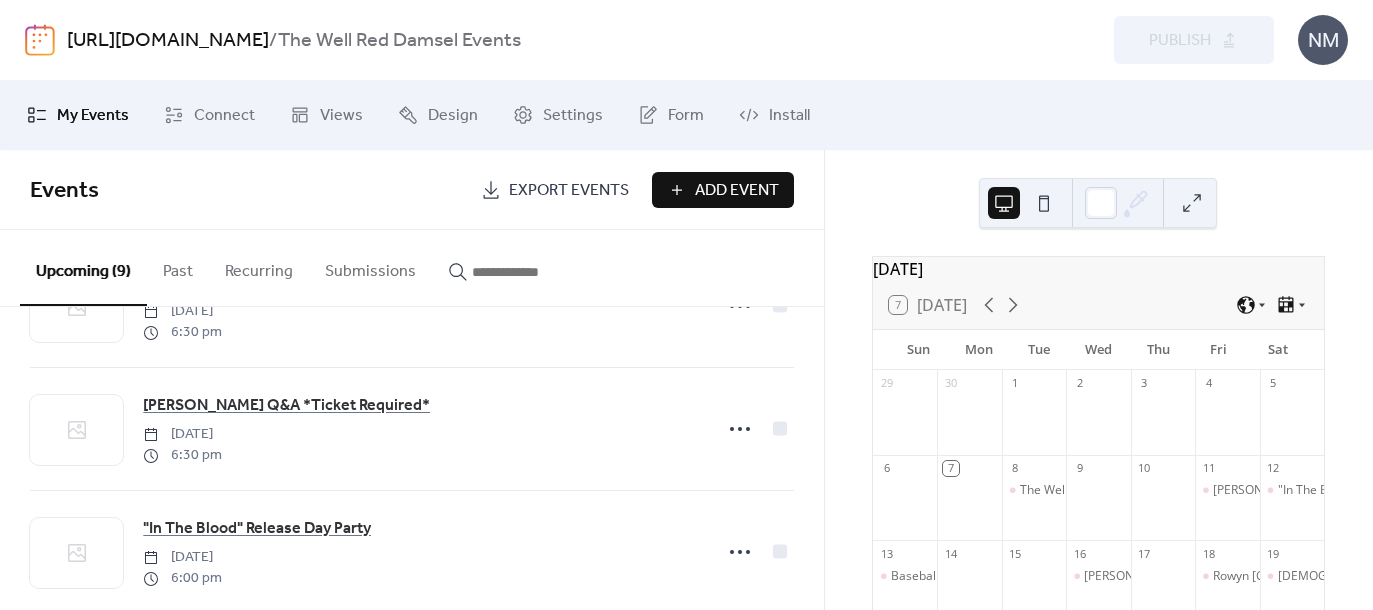 click on "Add Event" at bounding box center (737, 191) 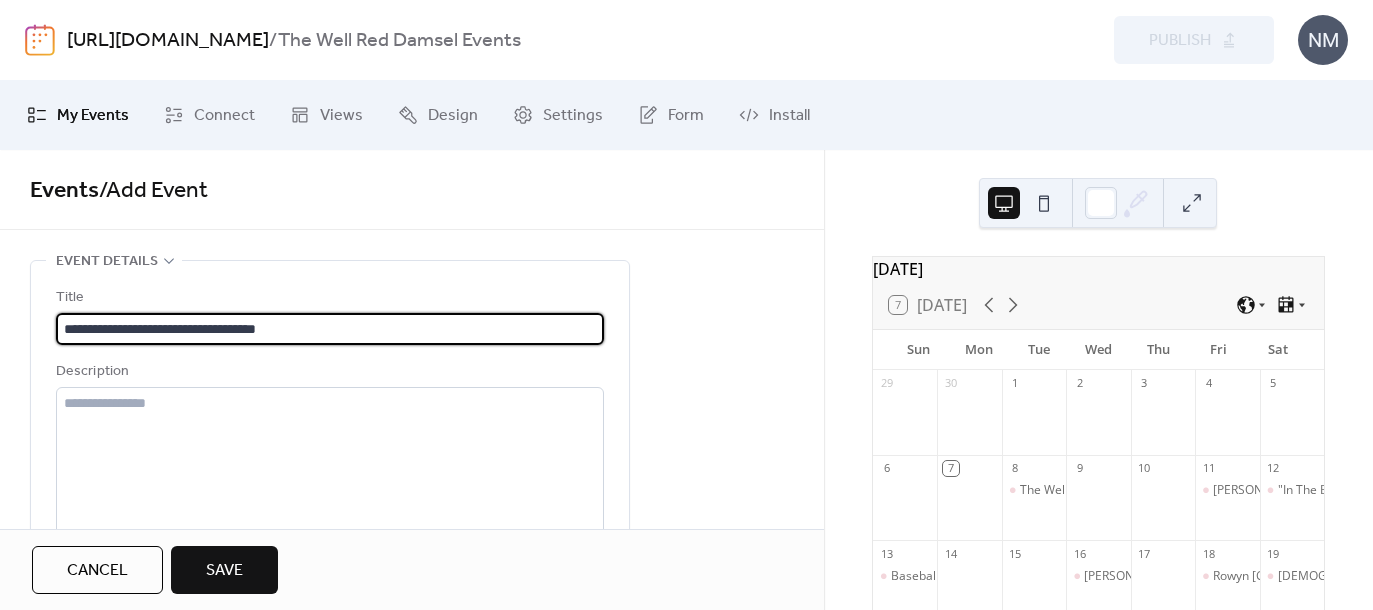 click on "**********" at bounding box center (330, 329) 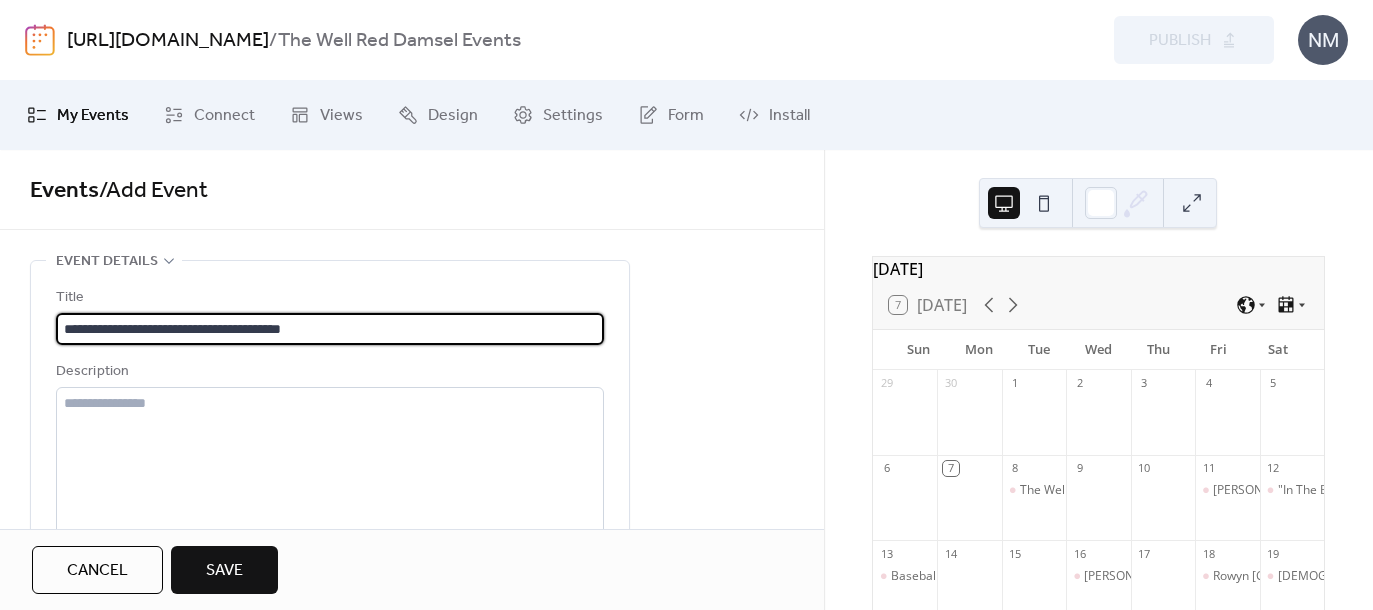 scroll, scrollTop: 1, scrollLeft: 0, axis: vertical 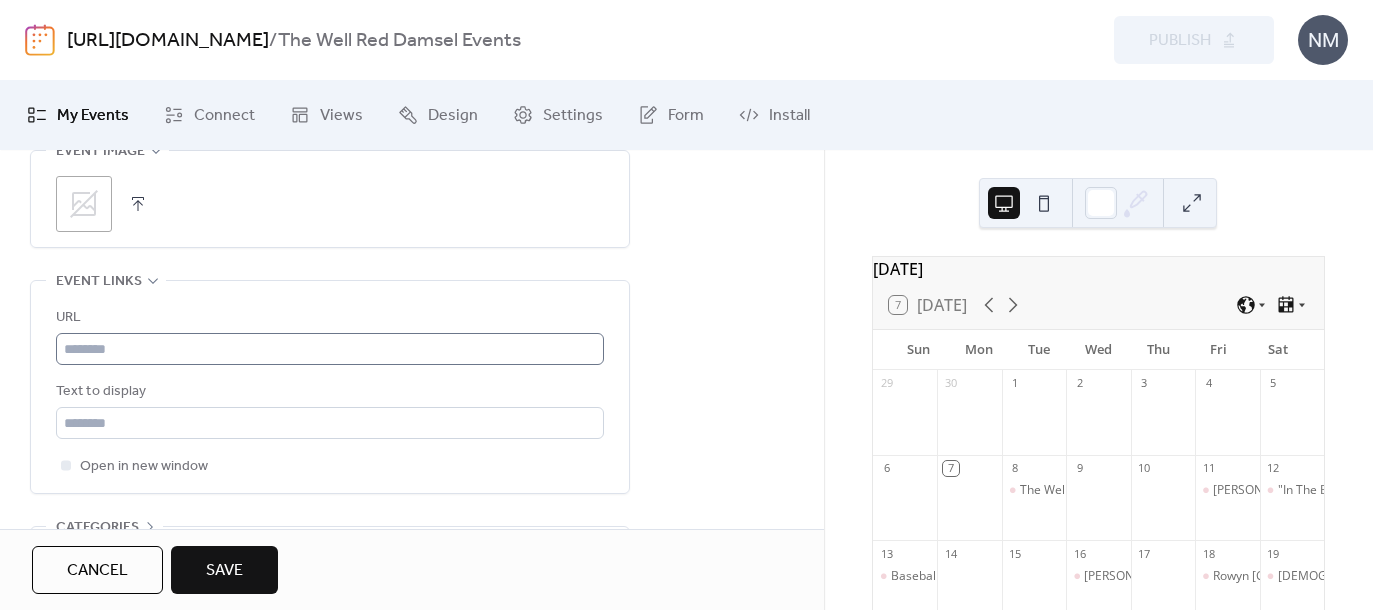 type on "**********" 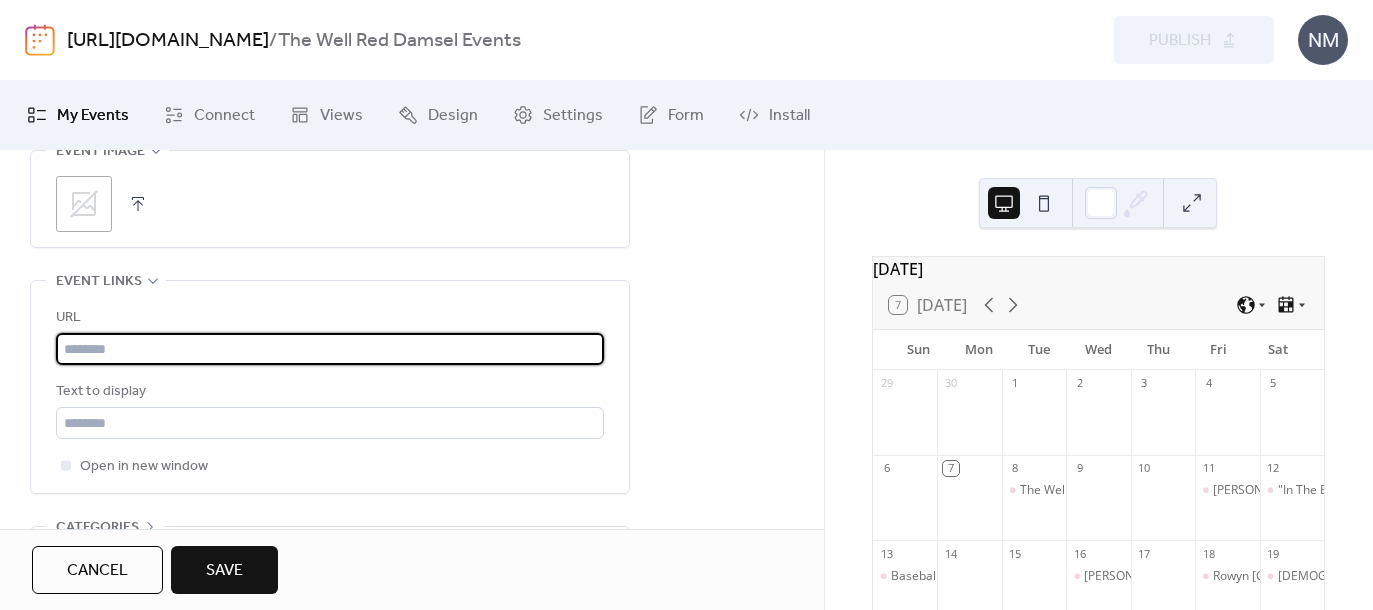 click at bounding box center (330, 349) 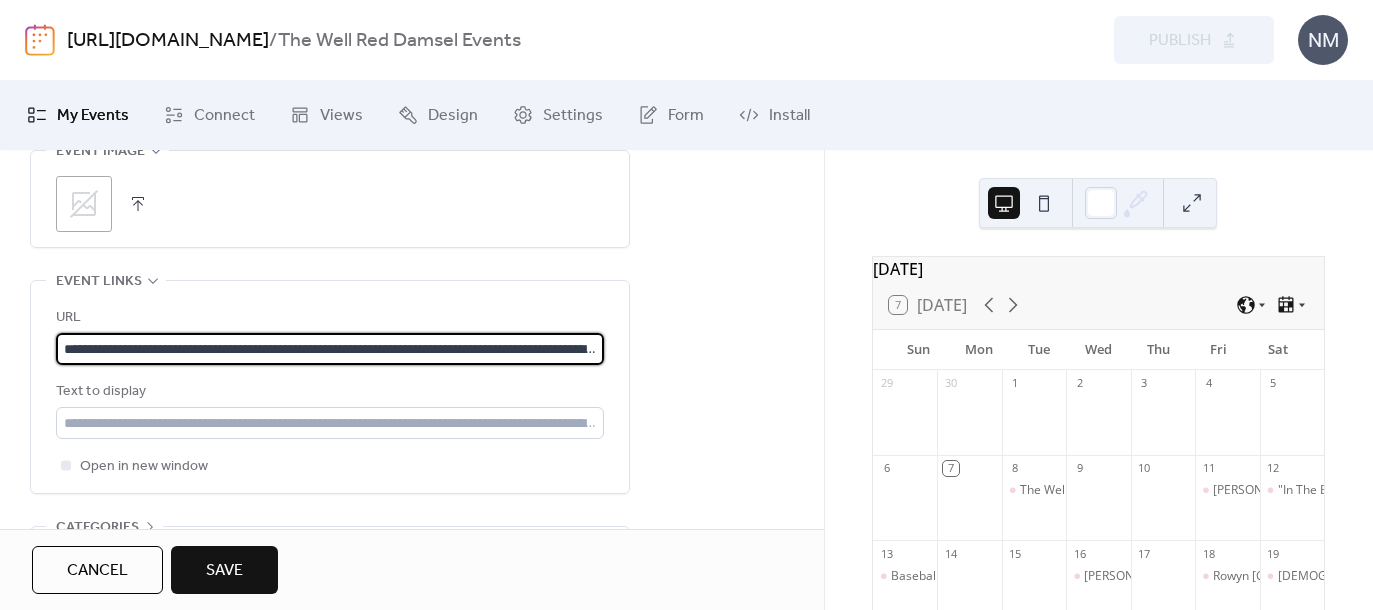 scroll, scrollTop: 0, scrollLeft: 284, axis: horizontal 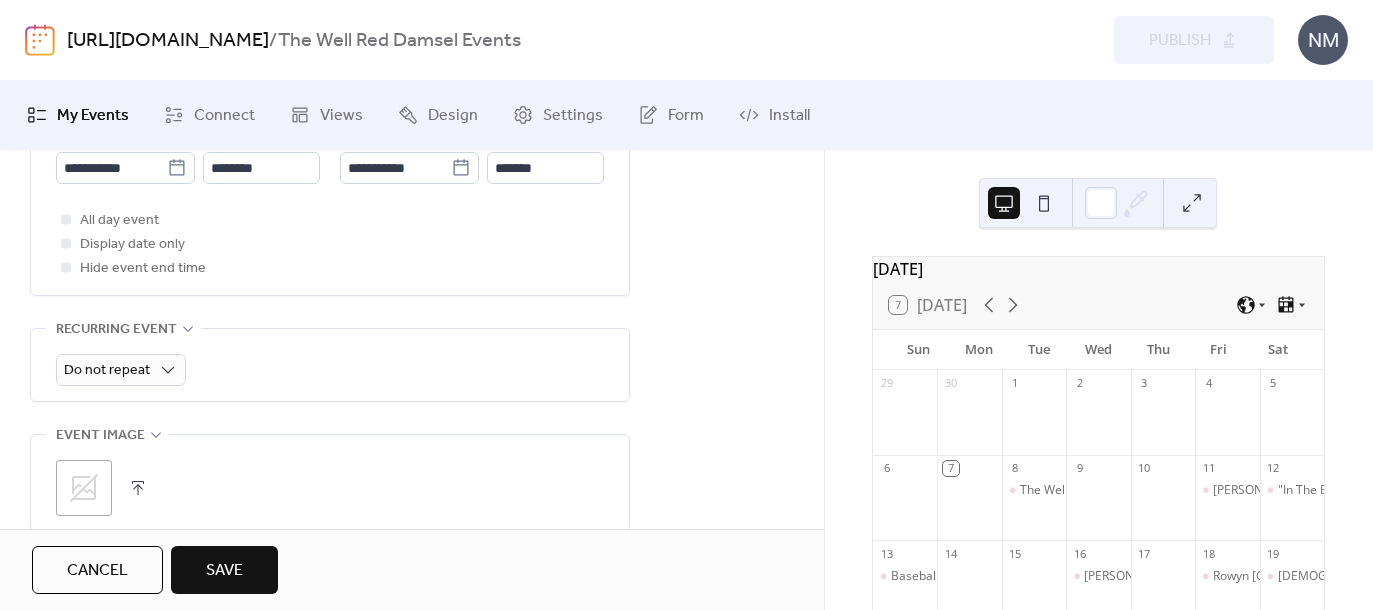 type on "**********" 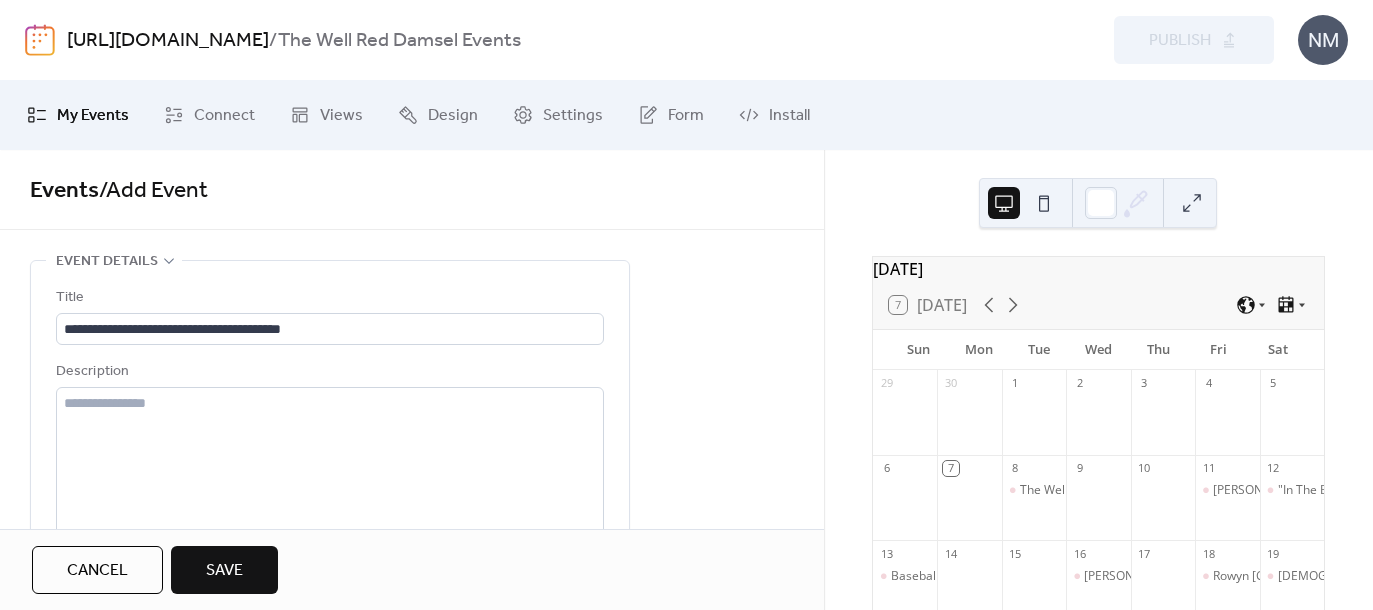scroll, scrollTop: 6, scrollLeft: 0, axis: vertical 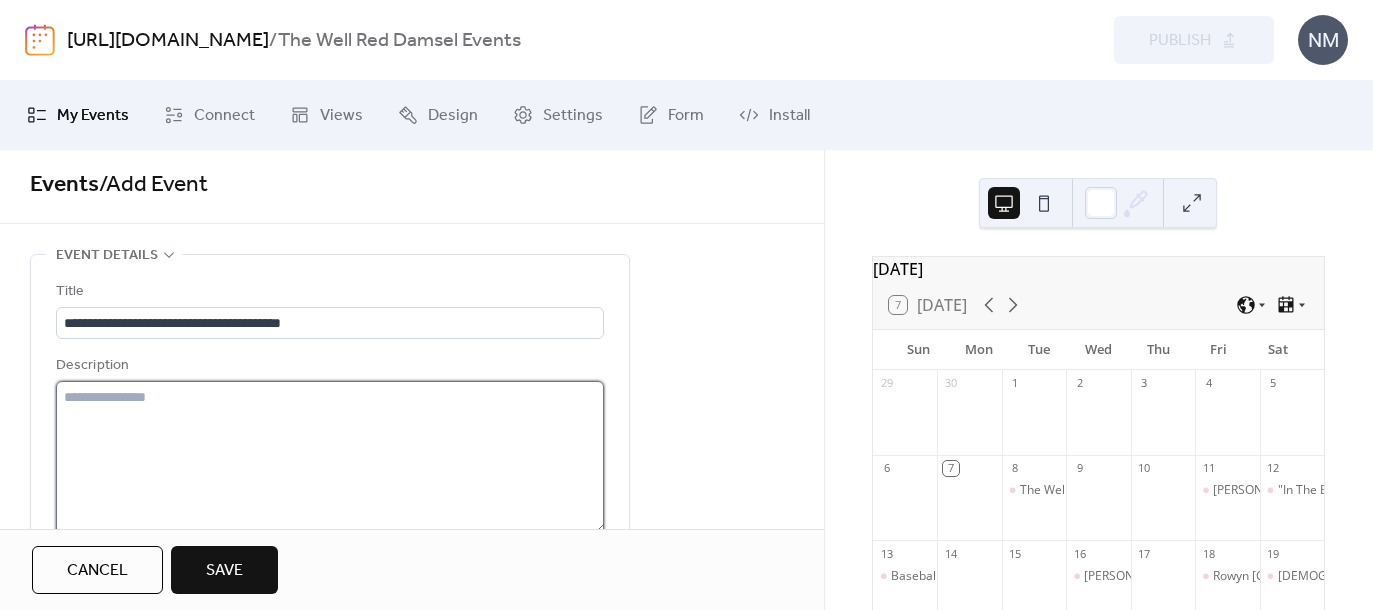 click at bounding box center [330, 457] 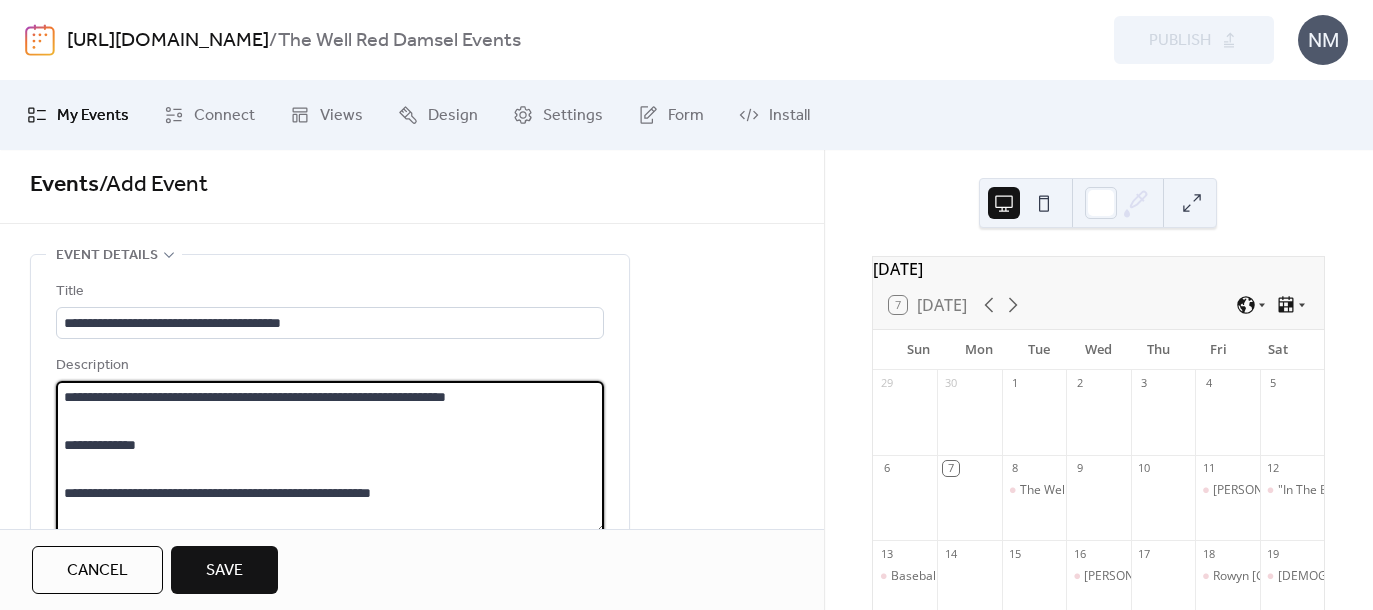 scroll, scrollTop: 189, scrollLeft: 0, axis: vertical 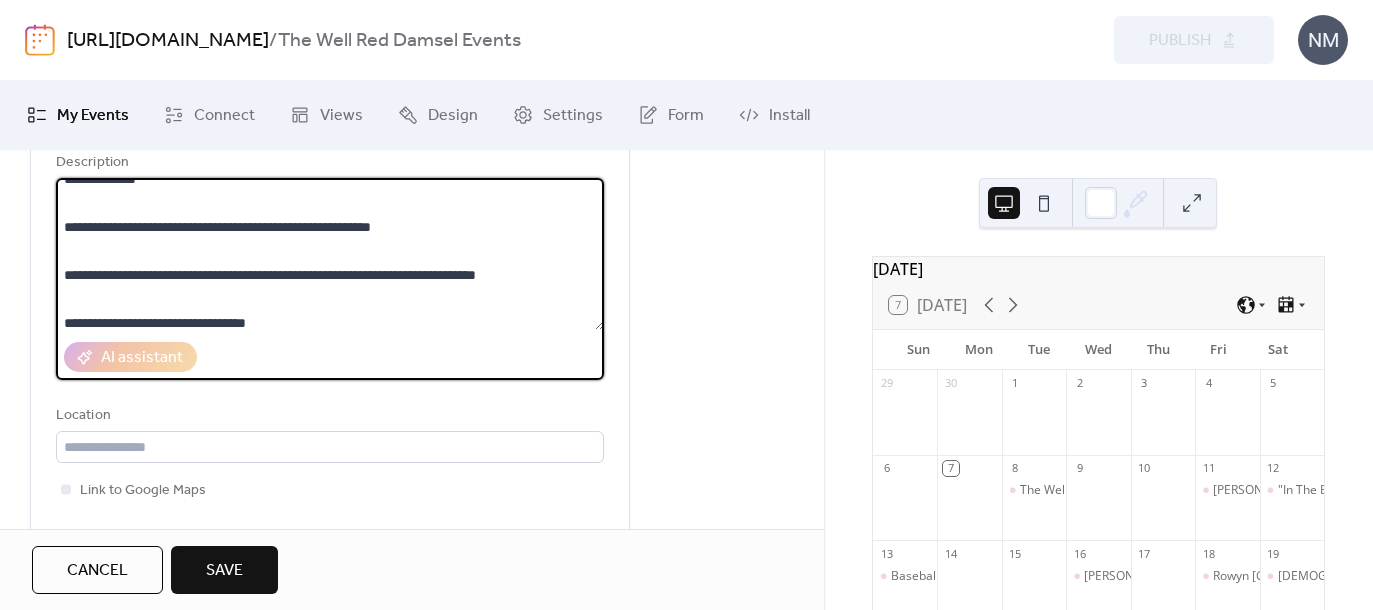 click on "**********" at bounding box center (330, 254) 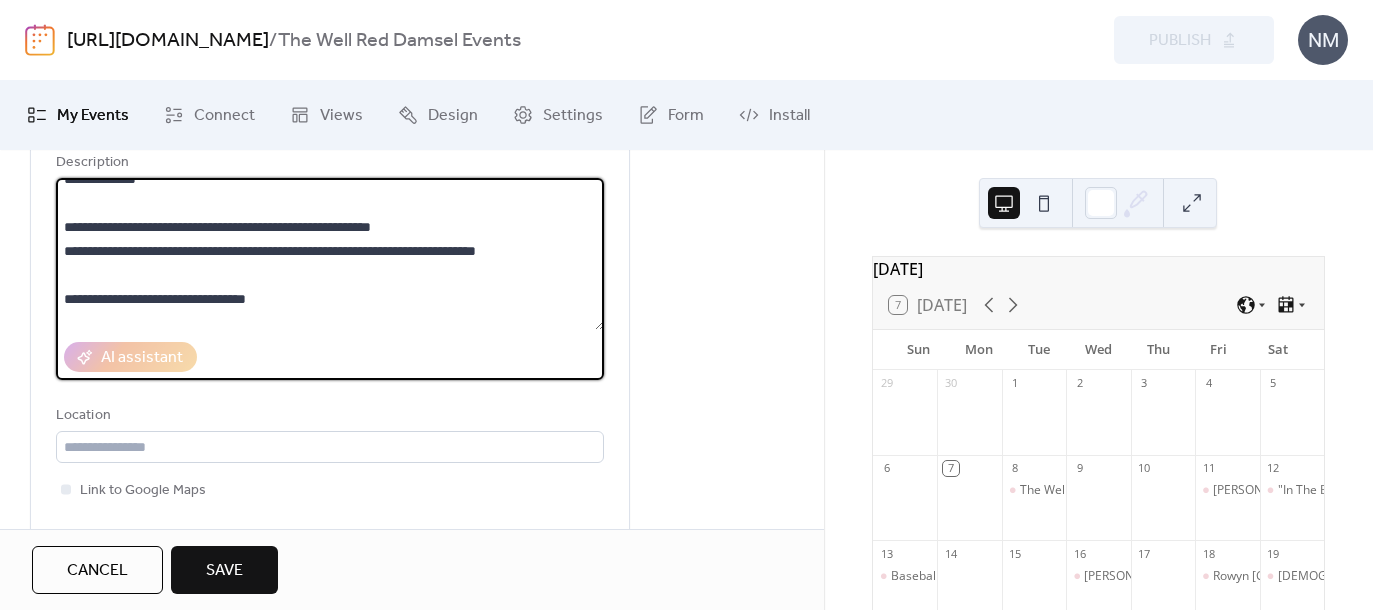 click on "**********" at bounding box center (330, 254) 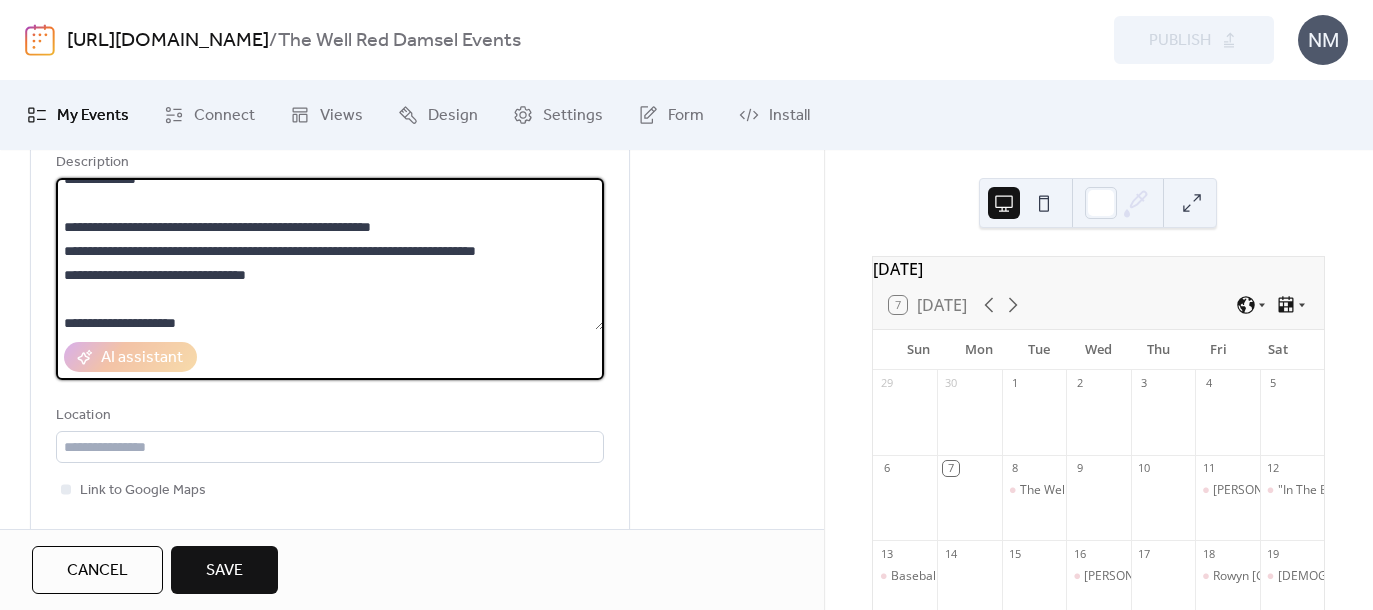 click on "**********" at bounding box center [330, 254] 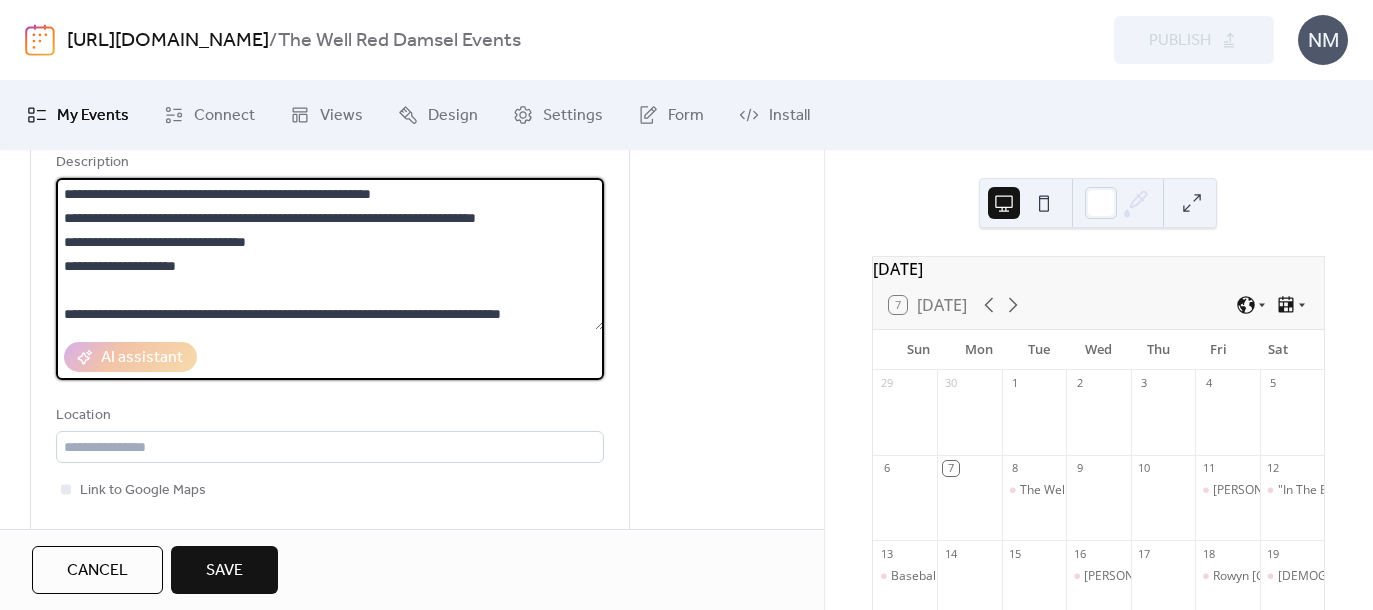 scroll, scrollTop: 0, scrollLeft: 0, axis: both 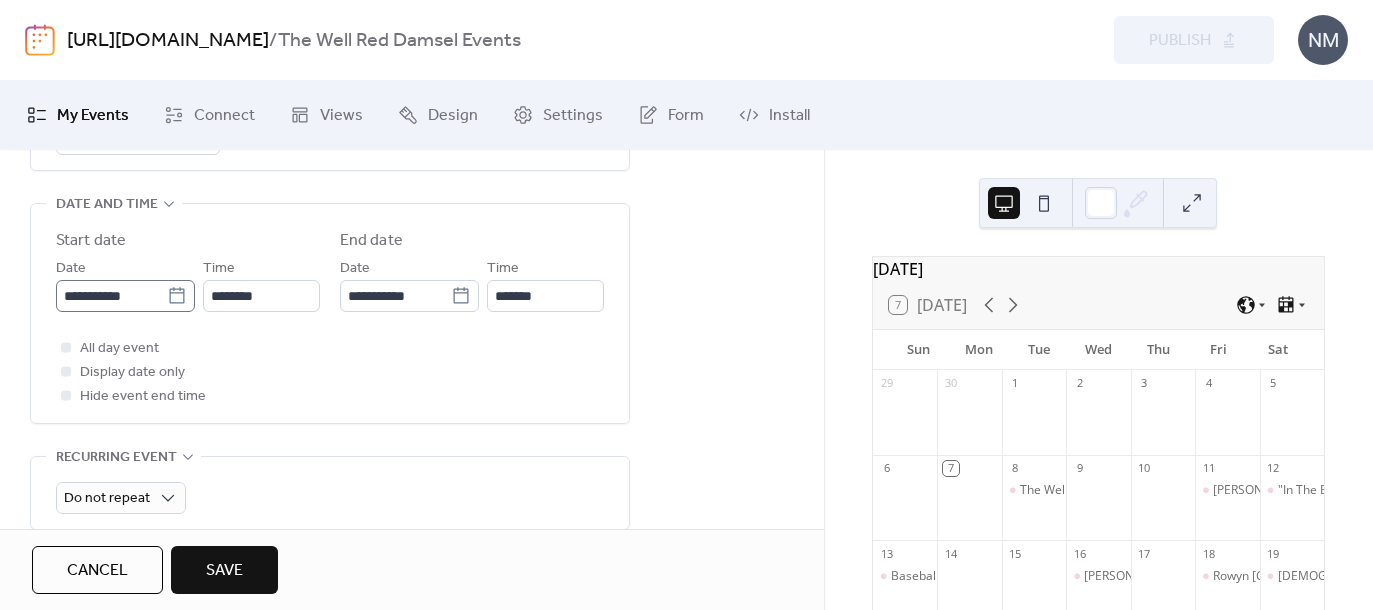 type on "**********" 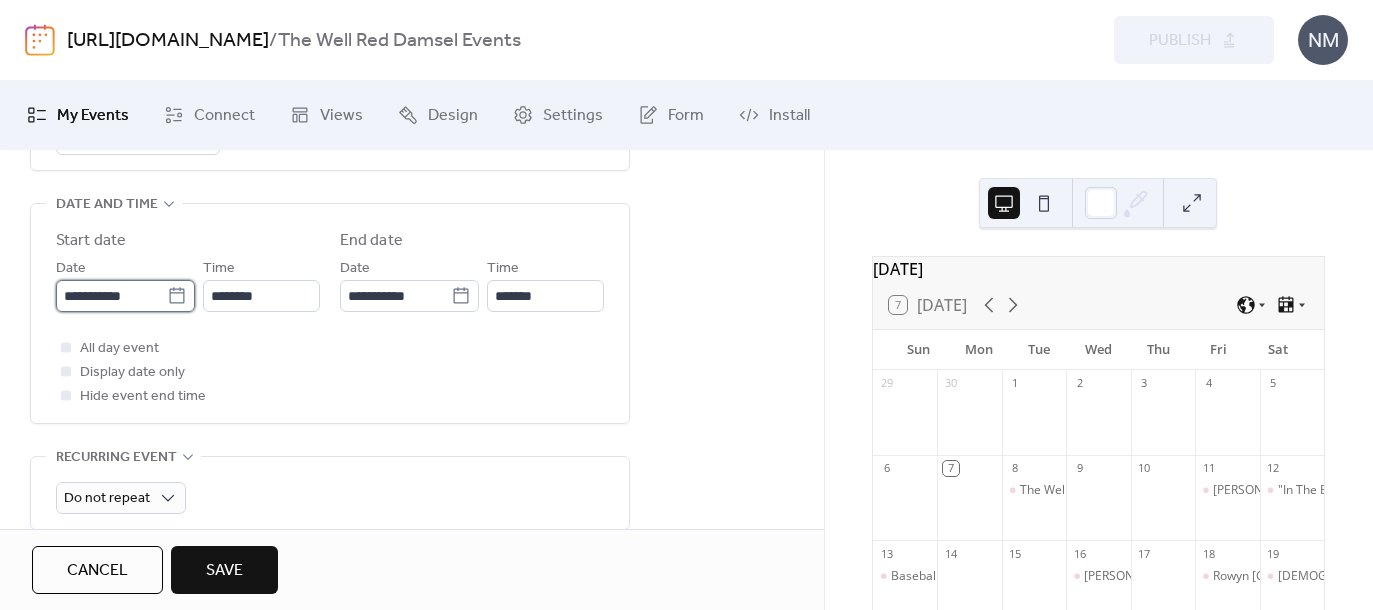 click on "**********" at bounding box center (111, 296) 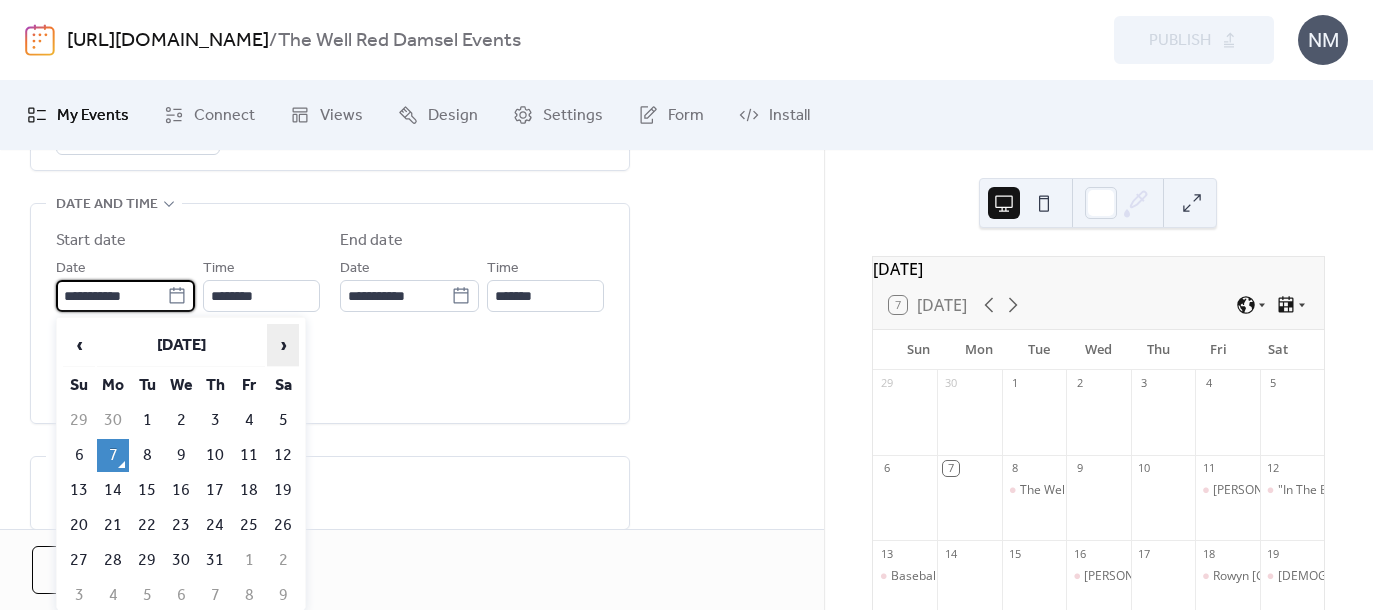 click on "›" at bounding box center [283, 345] 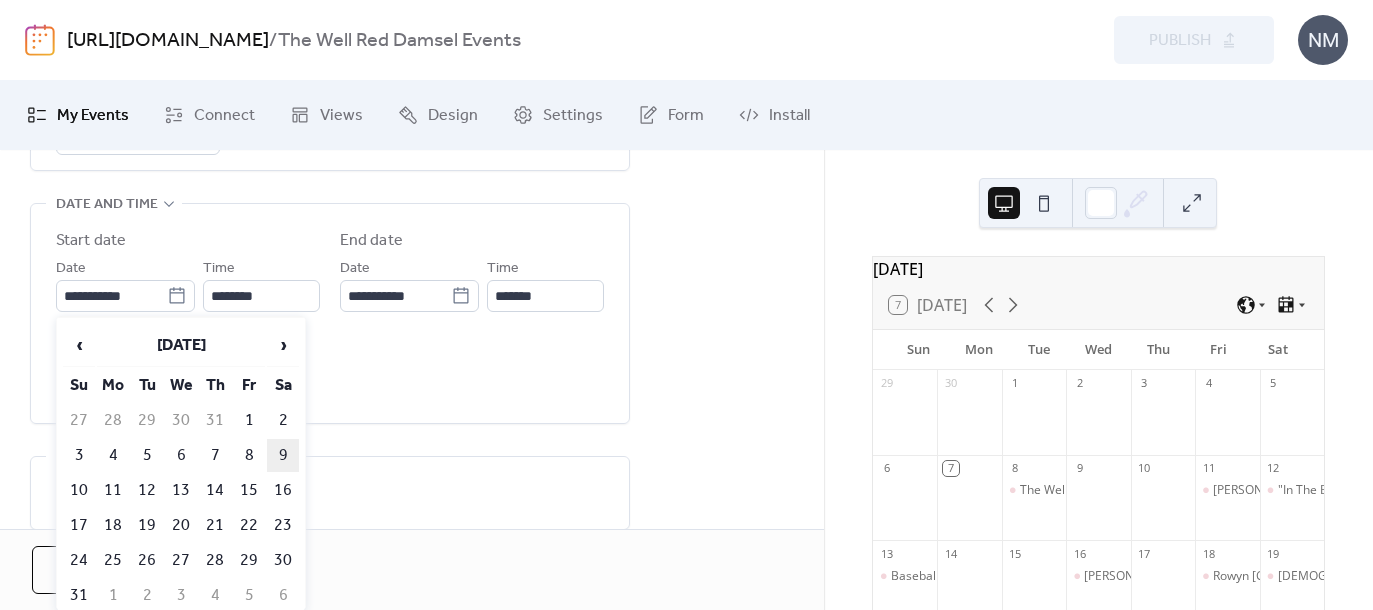 click on "9" at bounding box center (283, 455) 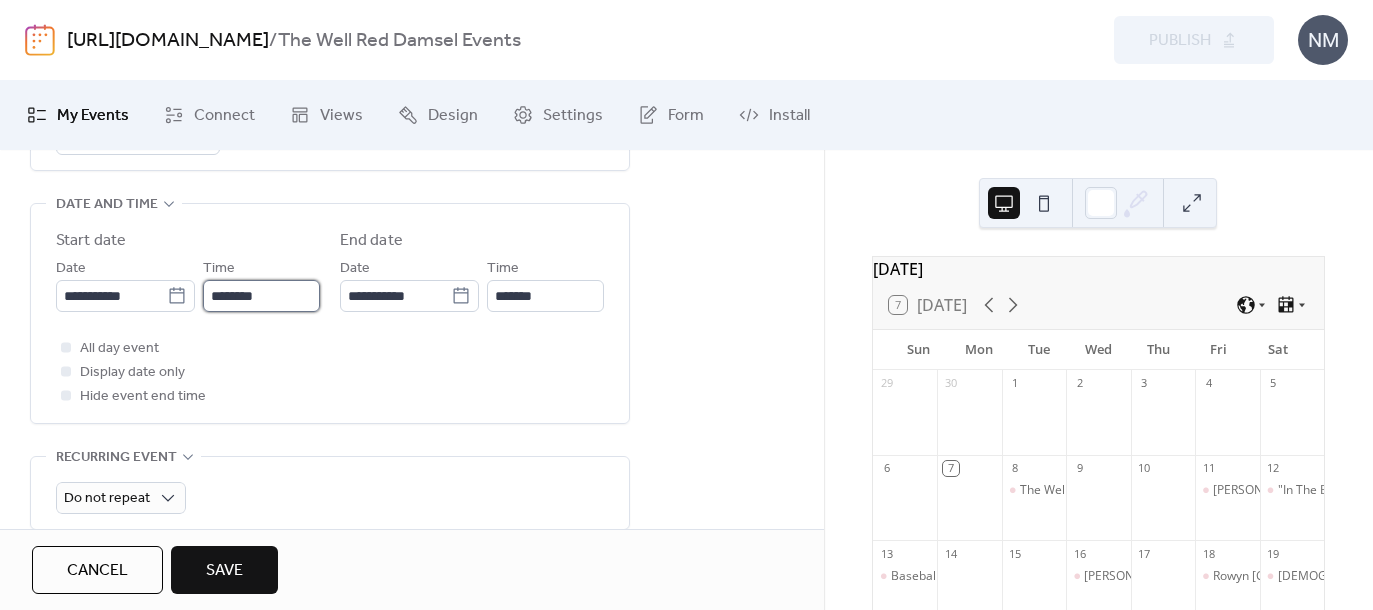 click on "********" at bounding box center (261, 296) 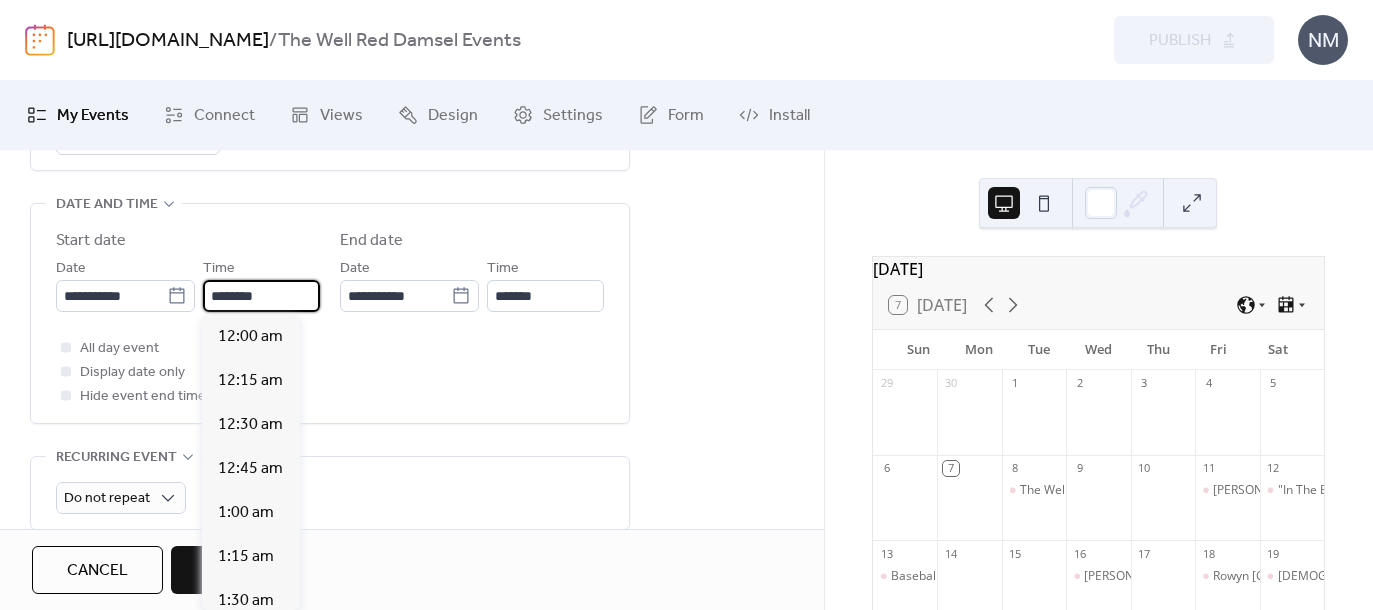 click on "********" at bounding box center [261, 296] 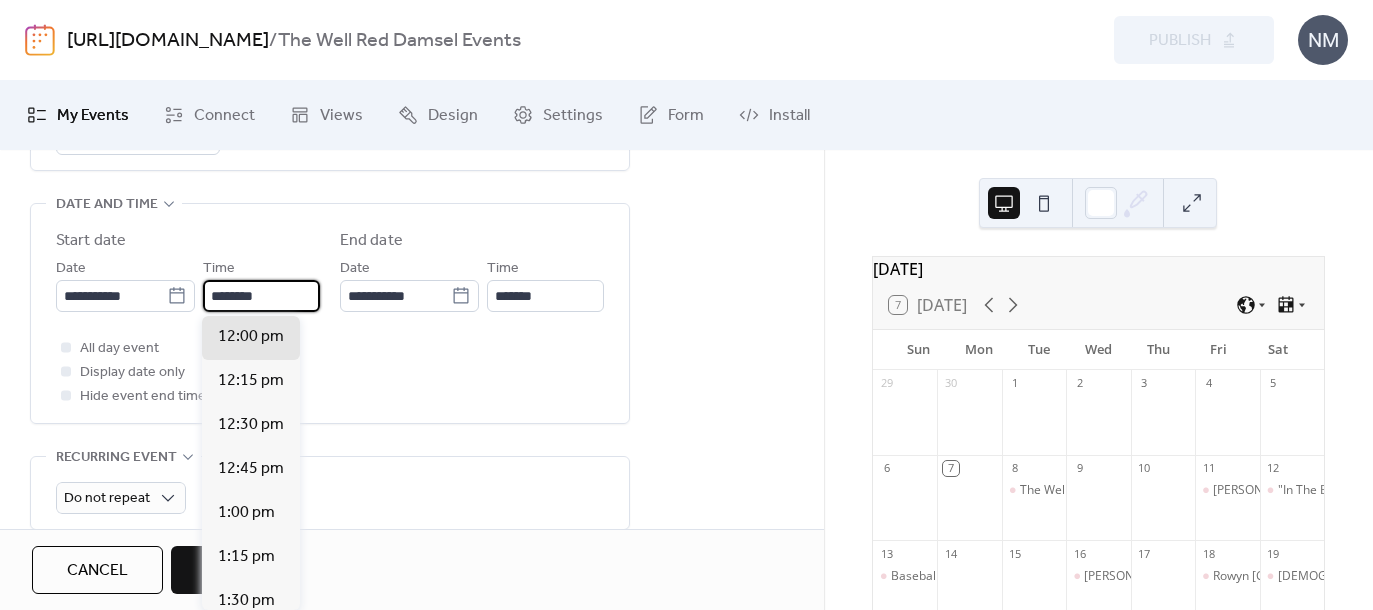 click on "********" at bounding box center [261, 296] 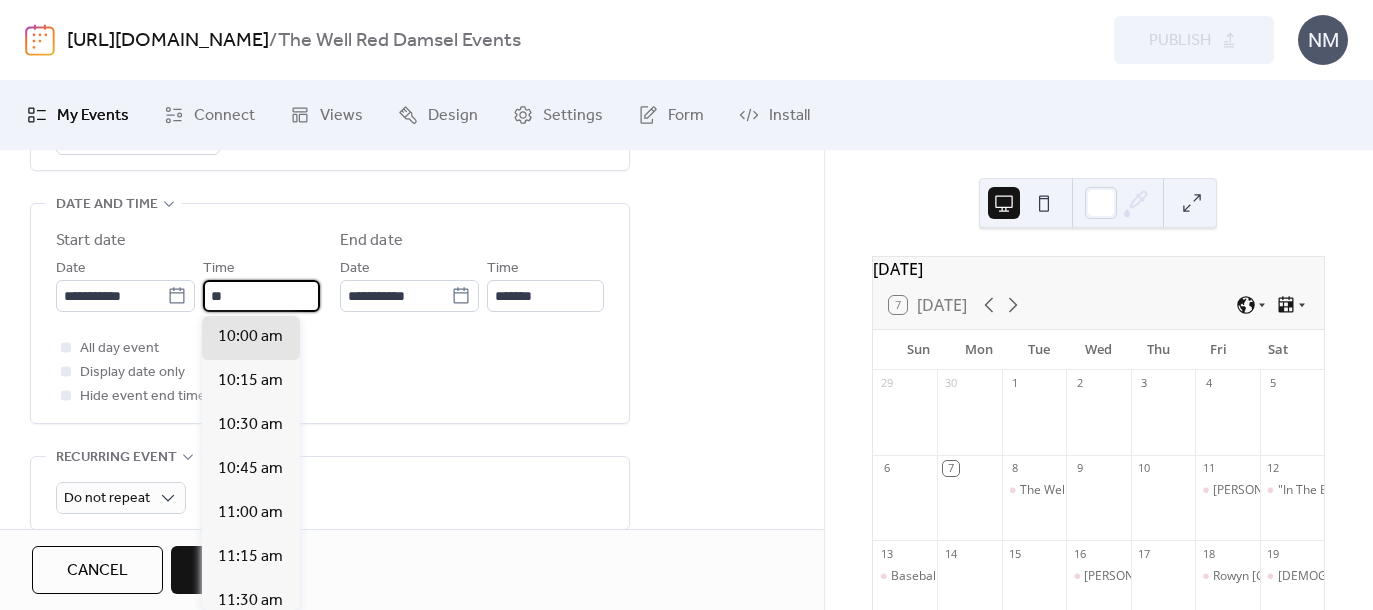 scroll, scrollTop: 1760, scrollLeft: 0, axis: vertical 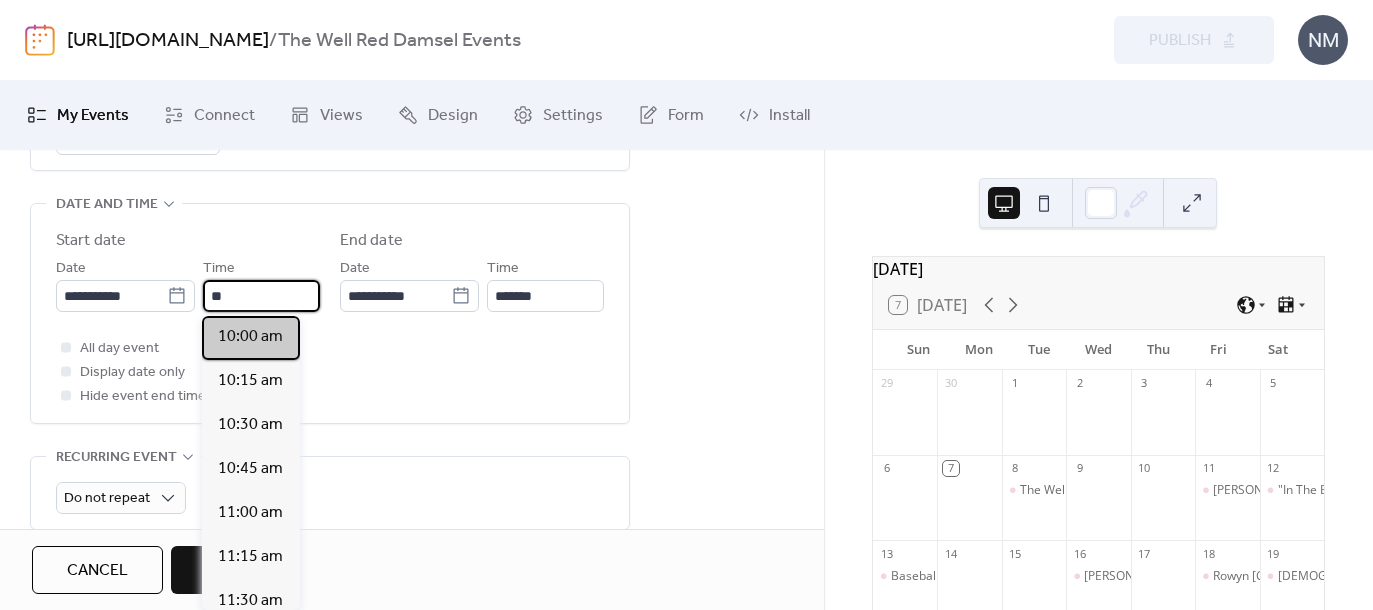 click on "10:00 am" at bounding box center (250, 337) 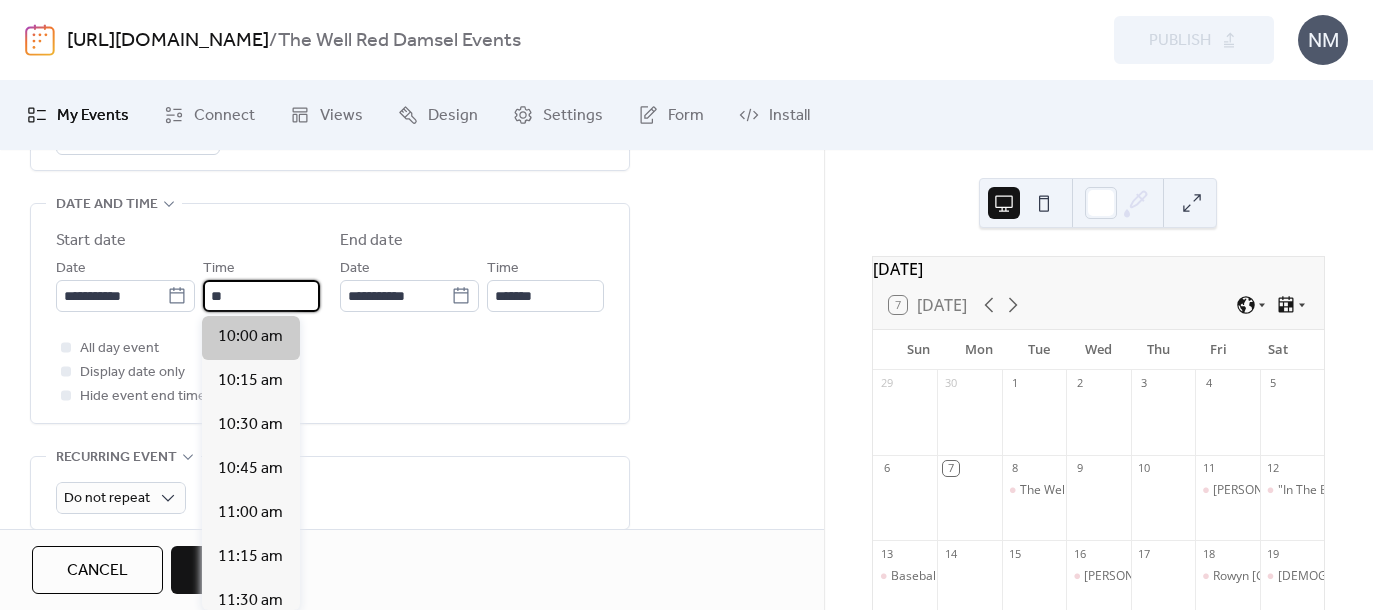 type on "********" 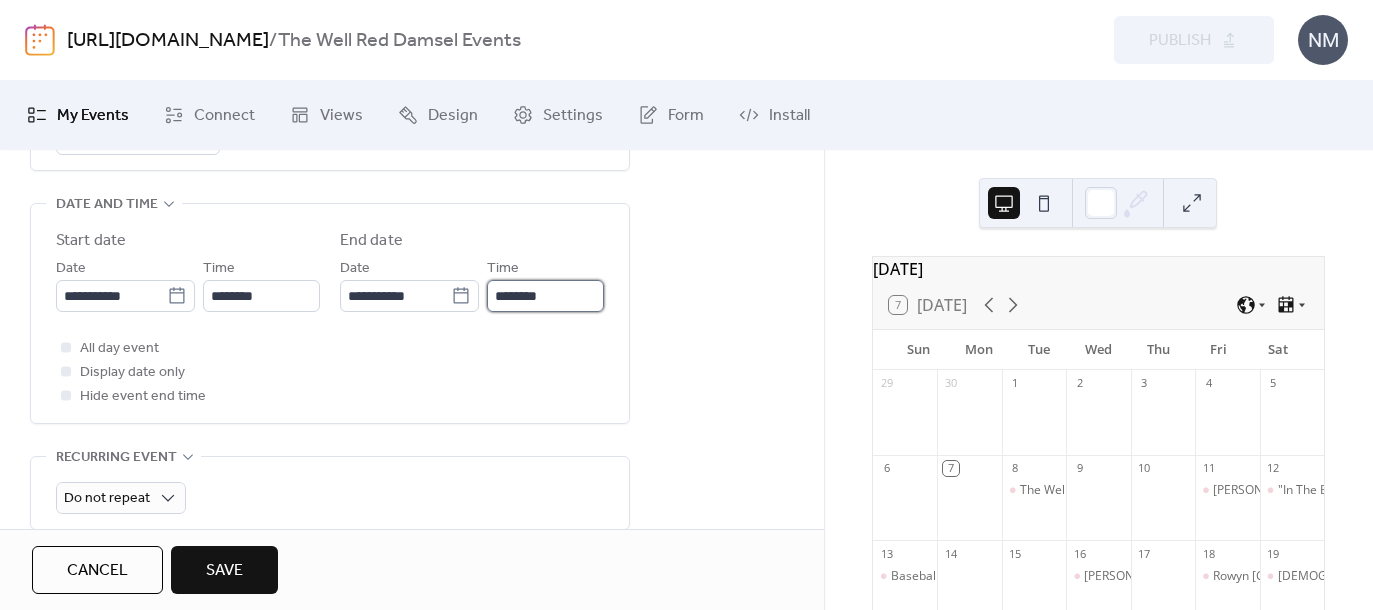 click on "********" at bounding box center (545, 296) 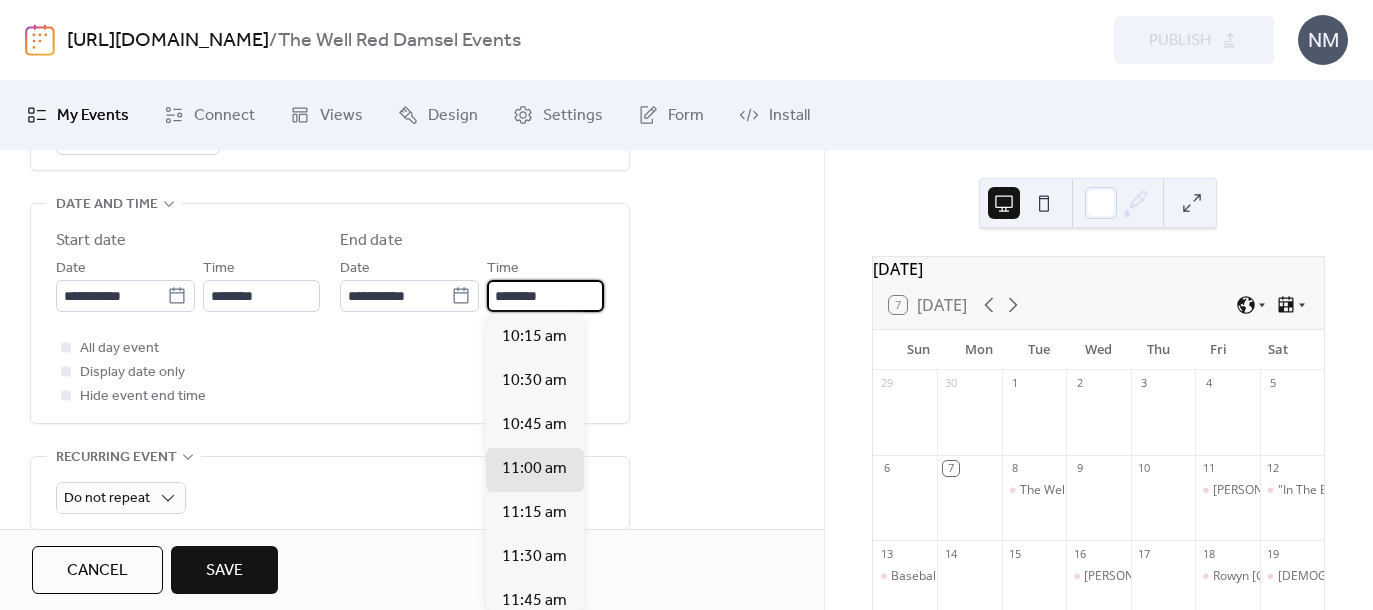 click on "********" at bounding box center [545, 296] 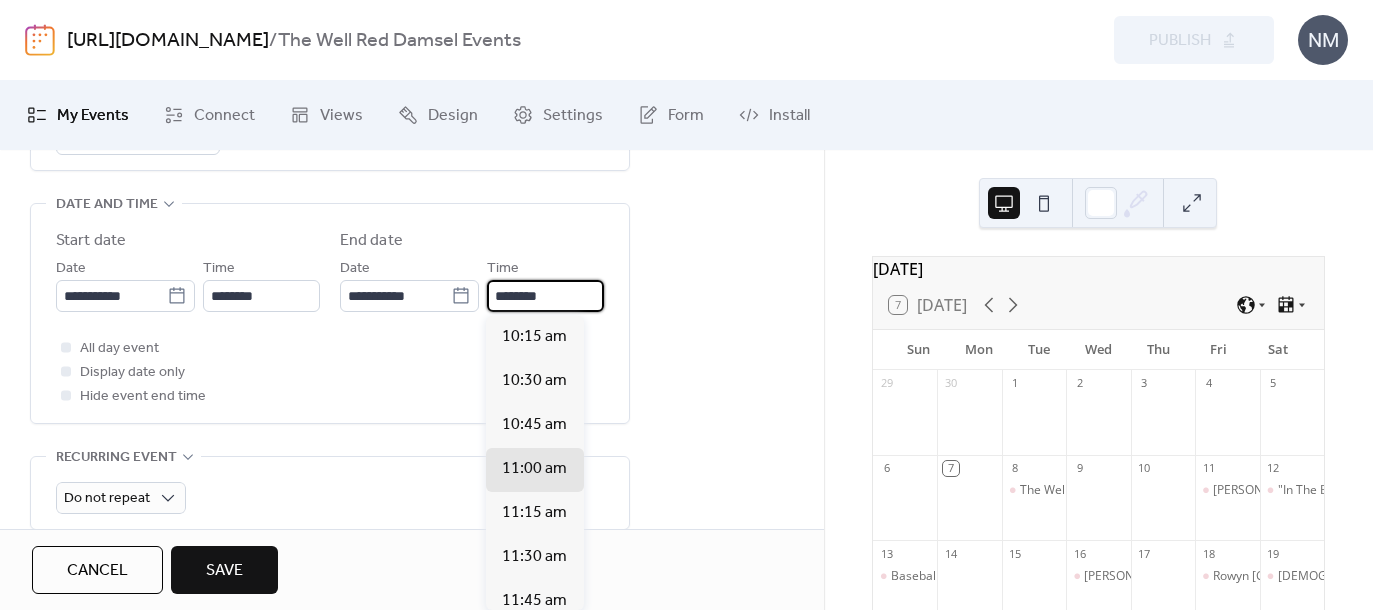 click on "********" at bounding box center [545, 296] 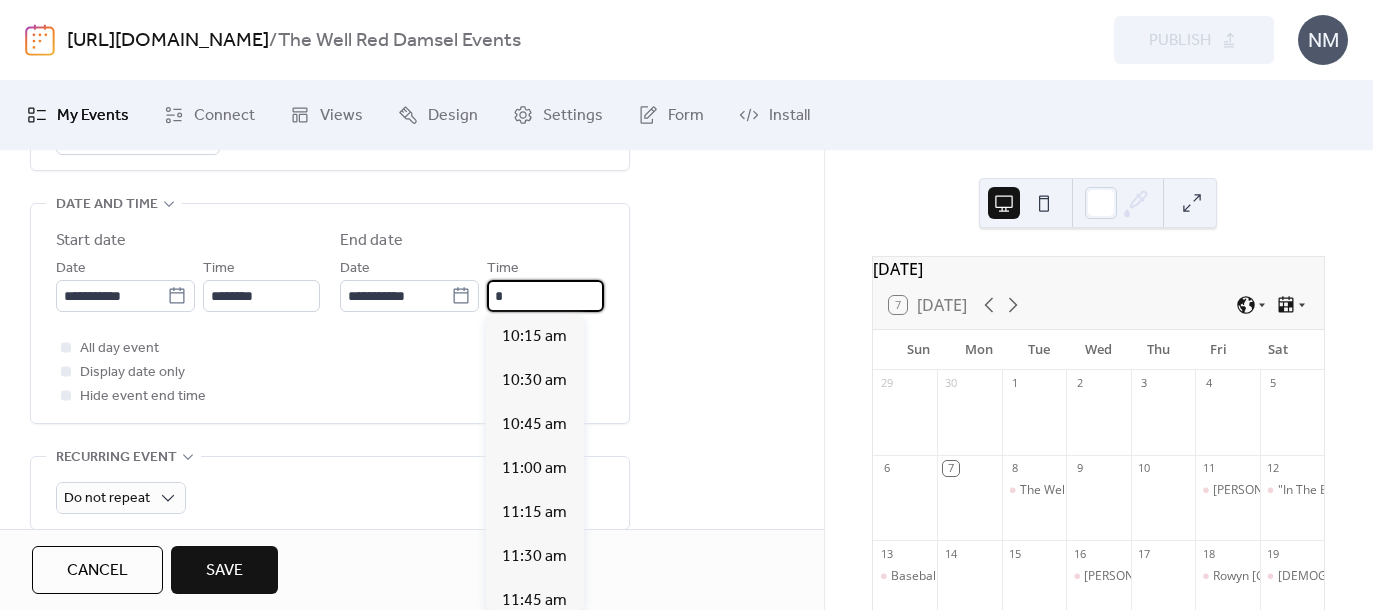 scroll, scrollTop: 836, scrollLeft: 0, axis: vertical 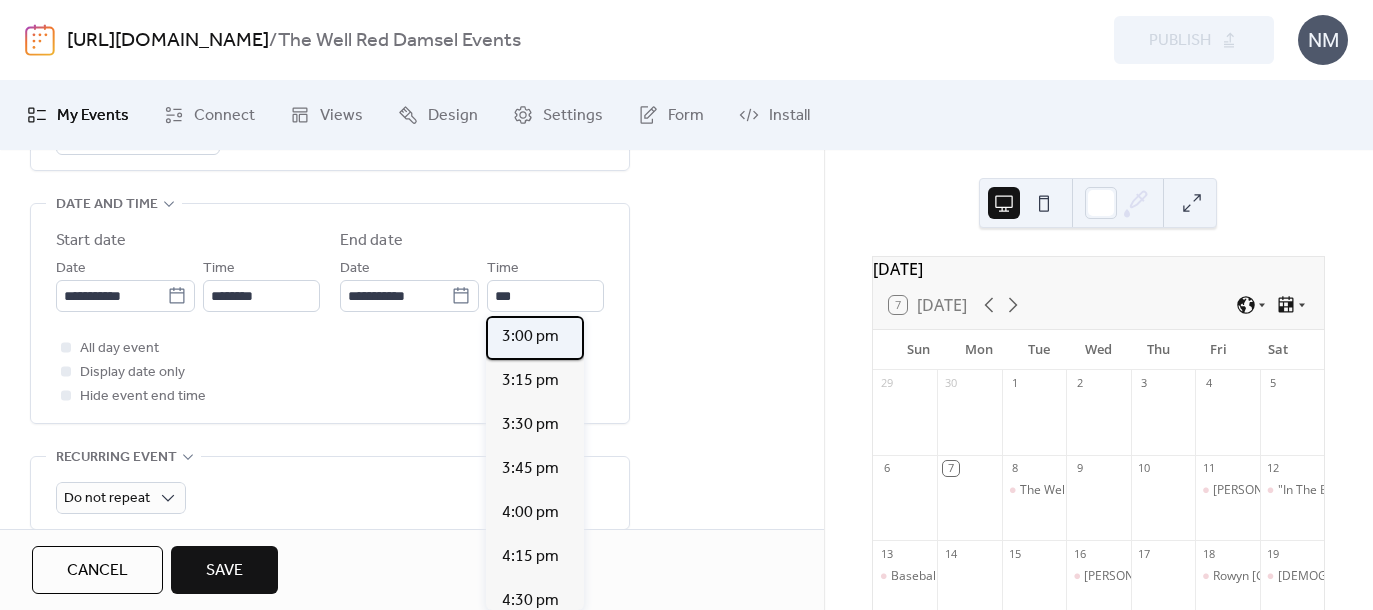 click on "3:00 pm" at bounding box center [530, 337] 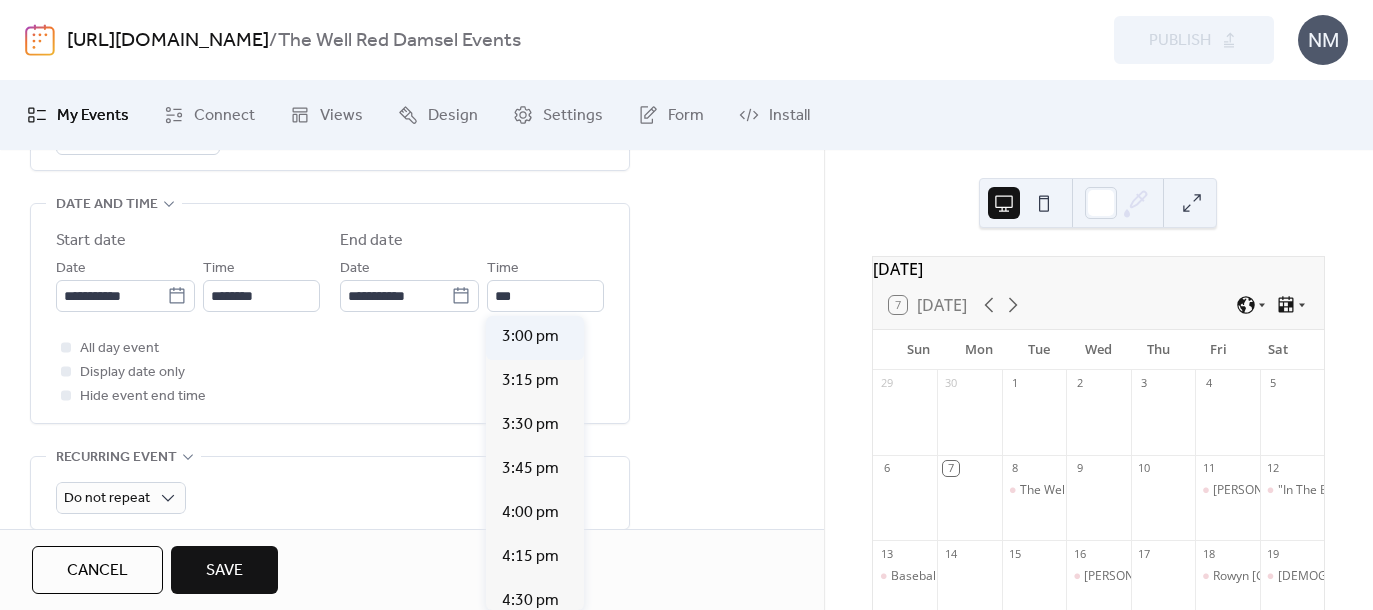 type on "*******" 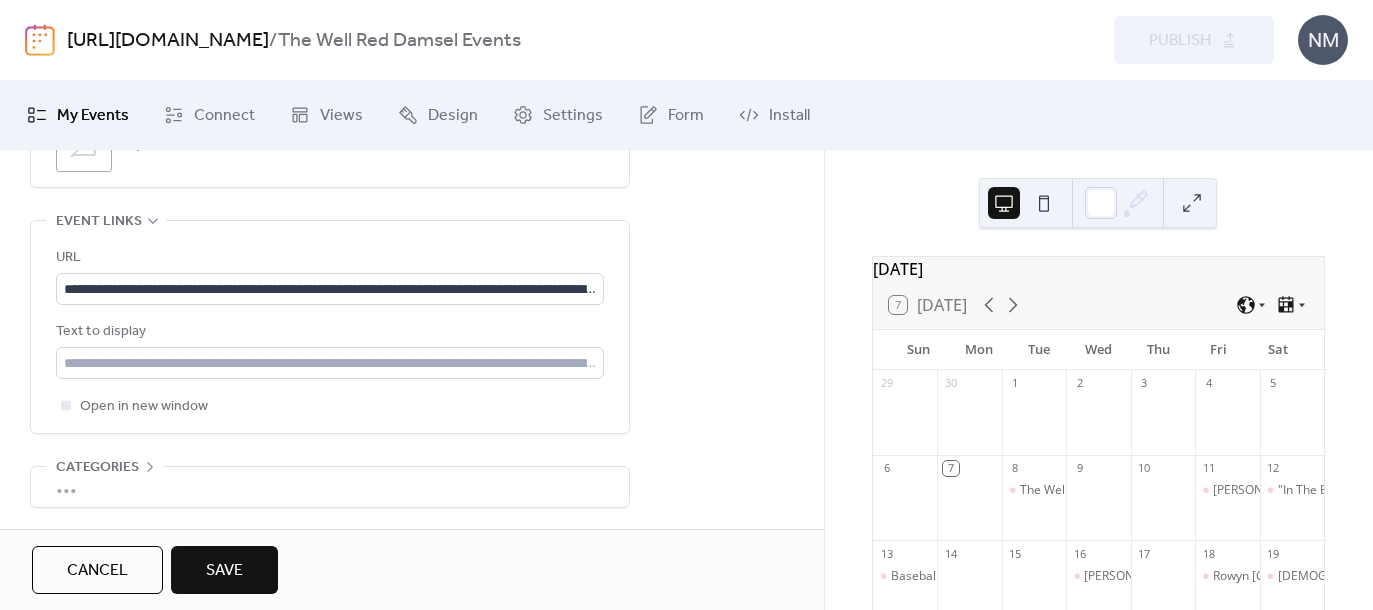 scroll, scrollTop: 1260, scrollLeft: 0, axis: vertical 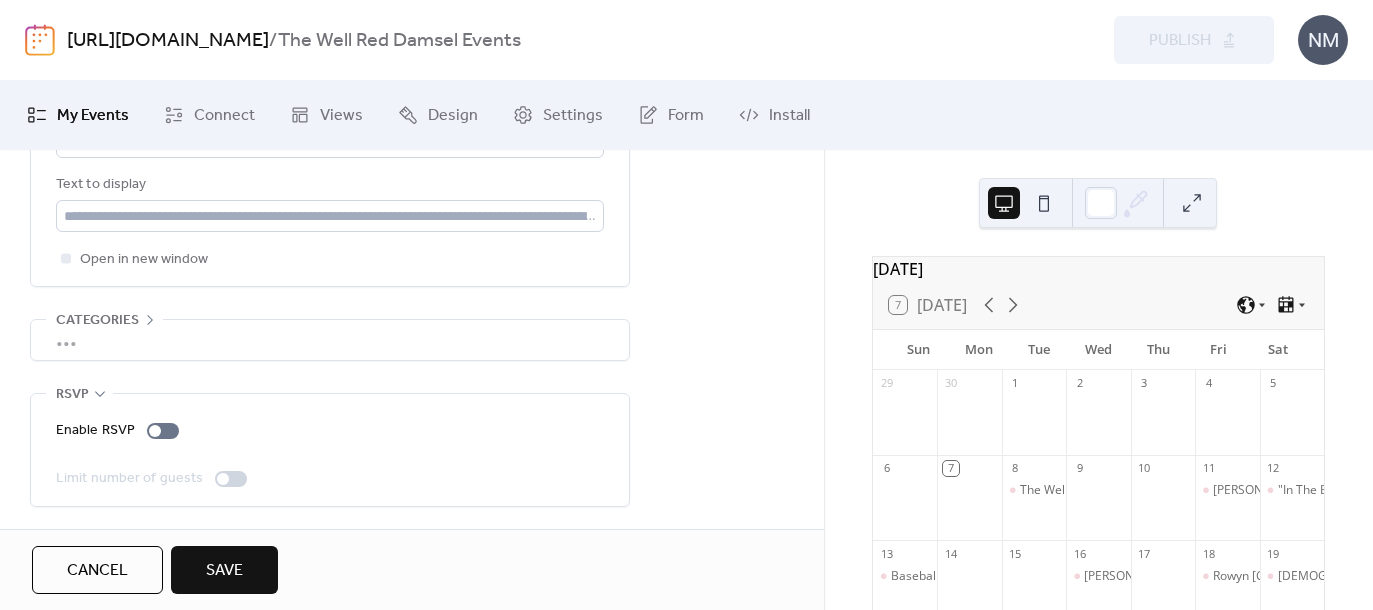 click on "Save" at bounding box center (224, 571) 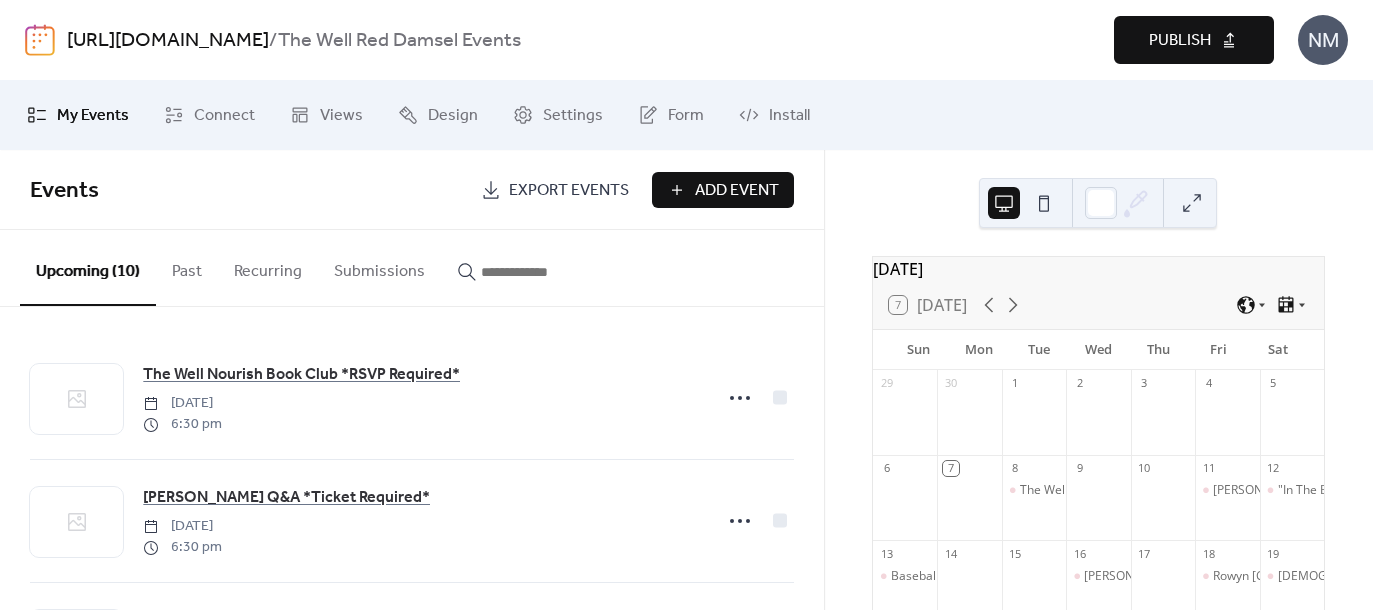 click on "Publish" at bounding box center [1180, 41] 